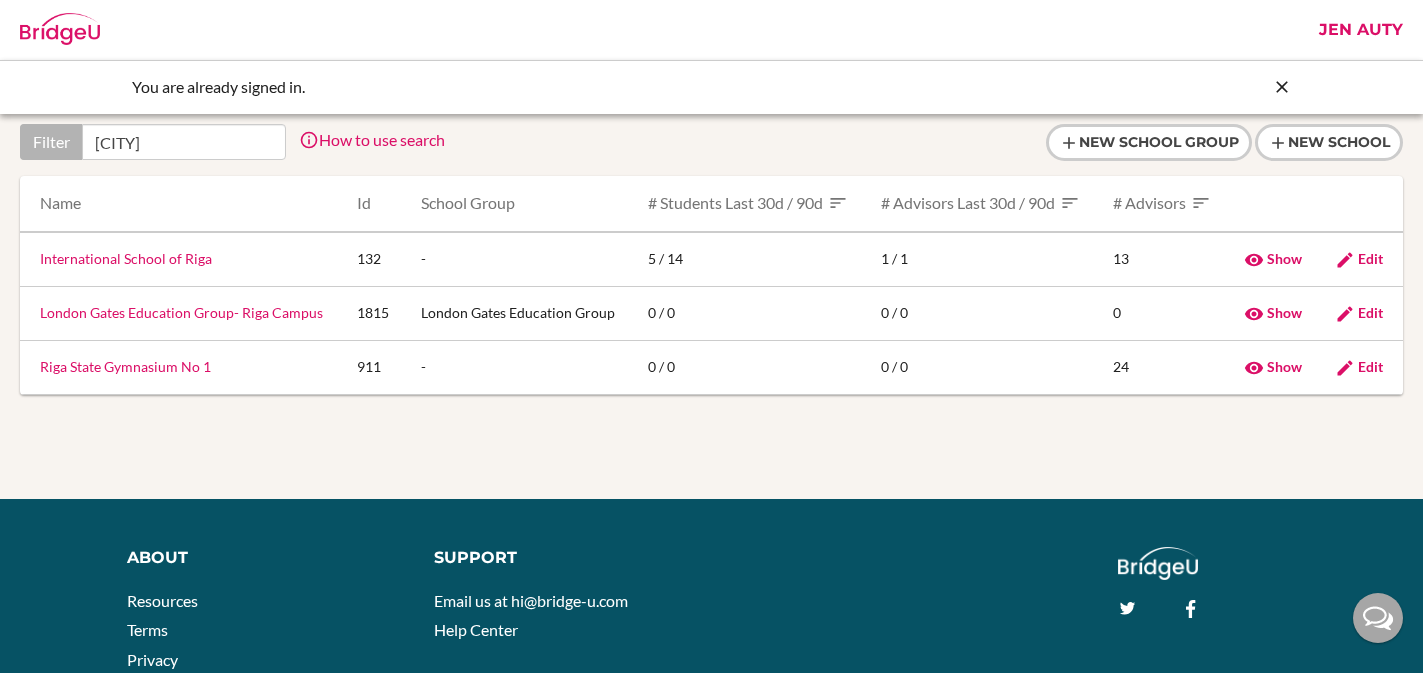 scroll, scrollTop: 0, scrollLeft: 0, axis: both 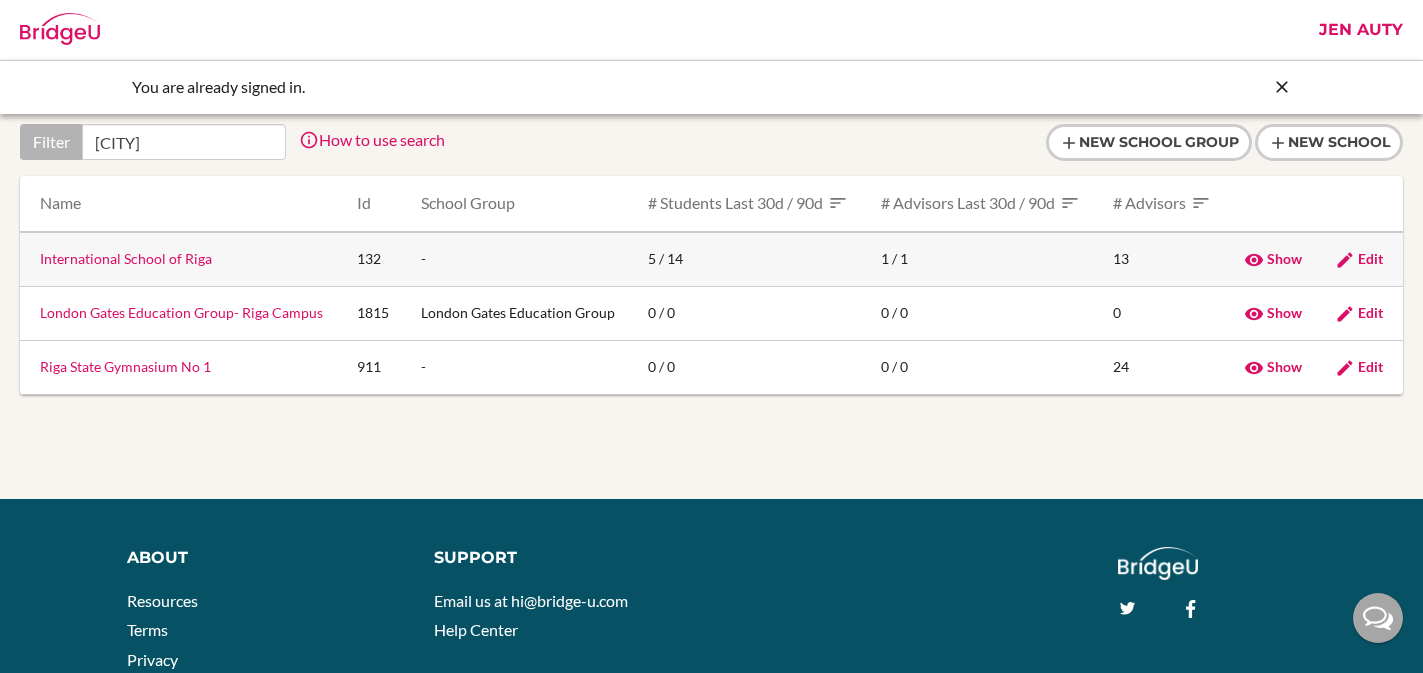 type on "[CITY]" 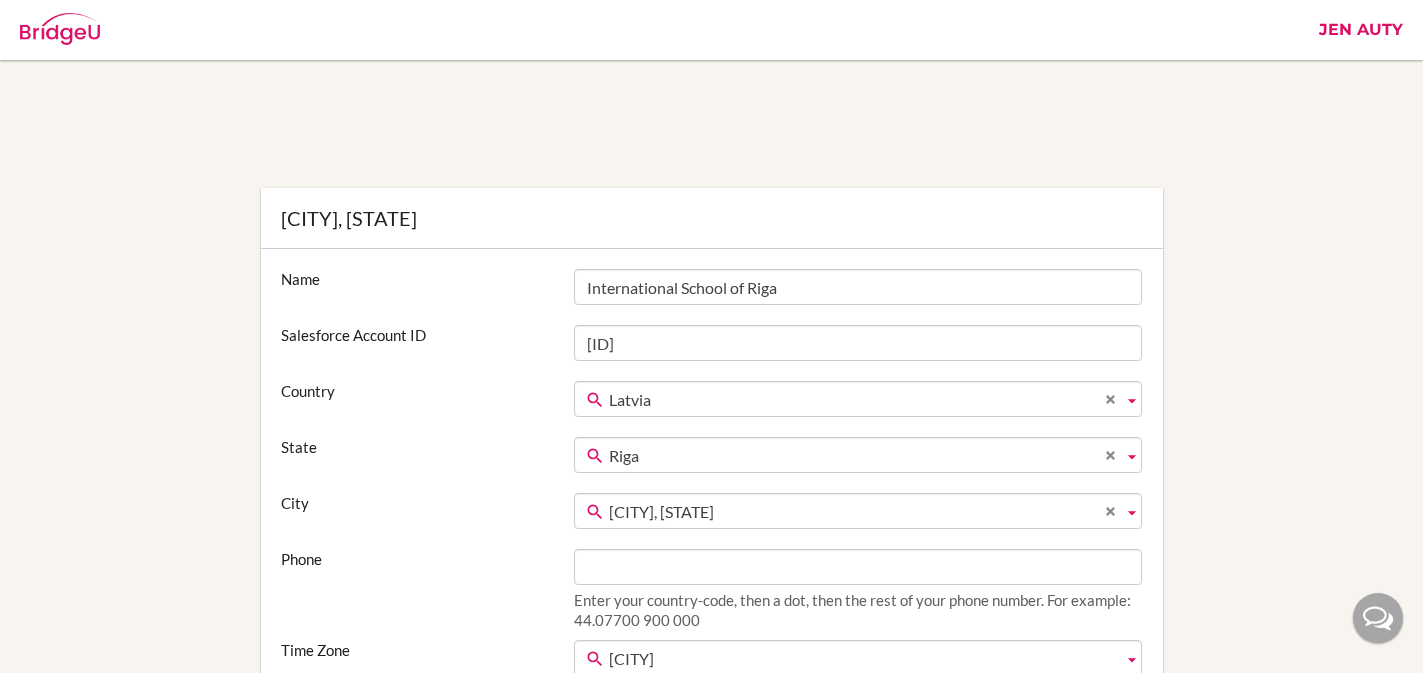 scroll, scrollTop: 675, scrollLeft: 0, axis: vertical 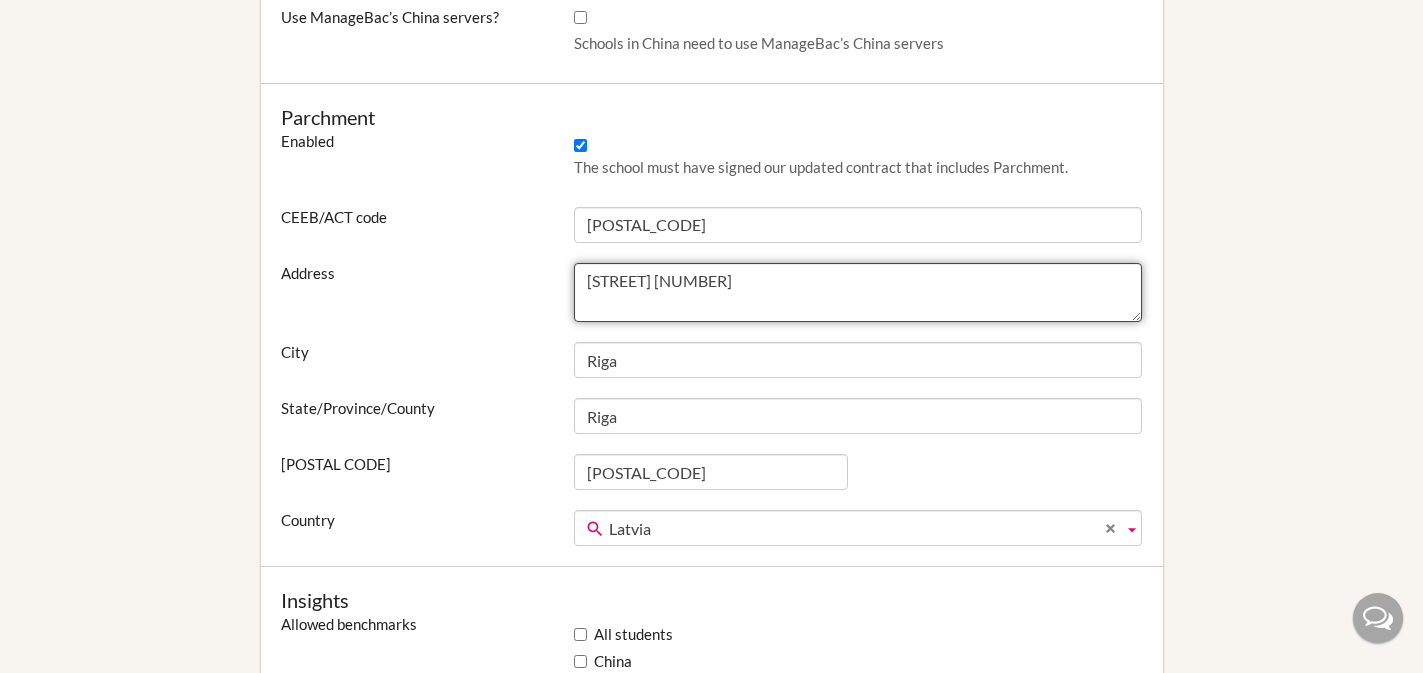 click on "[STREET] [NUMBER]" at bounding box center [858, 293] 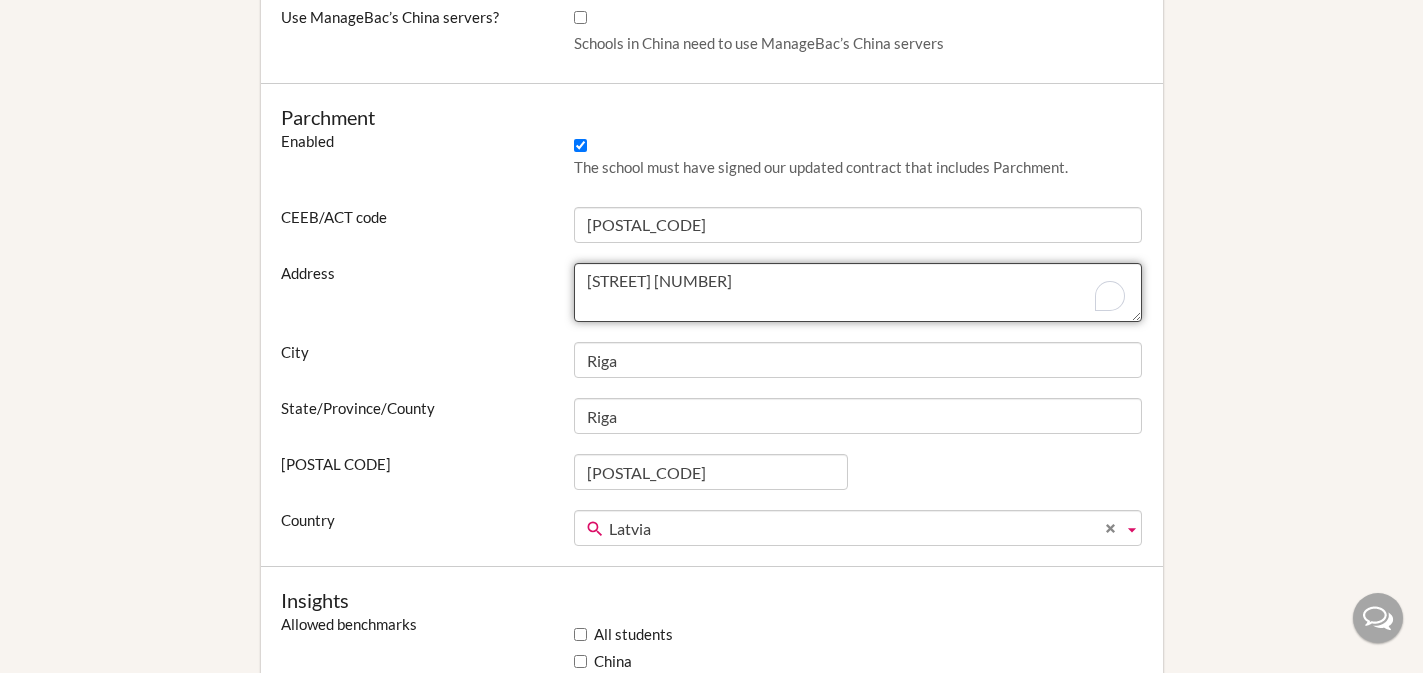 drag, startPoint x: 723, startPoint y: 279, endPoint x: 542, endPoint y: 277, distance: 181.01105 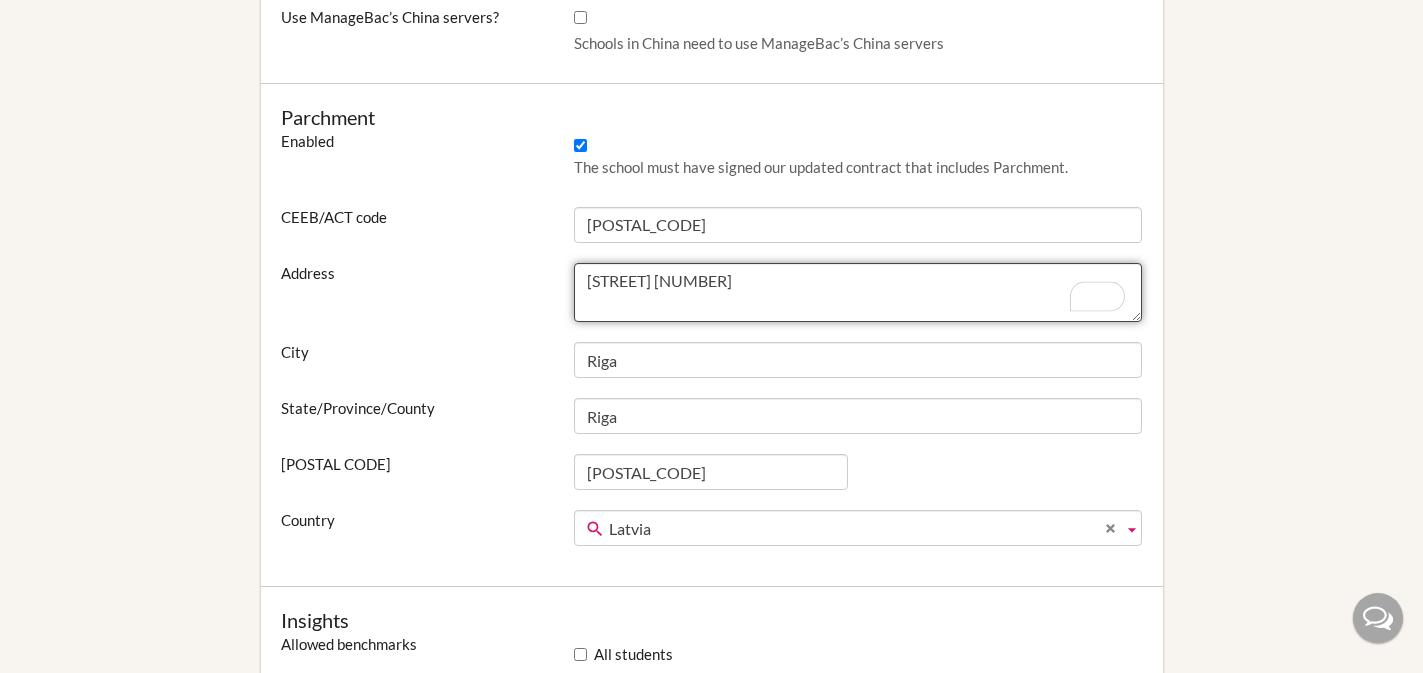 paste on "[CITY]" 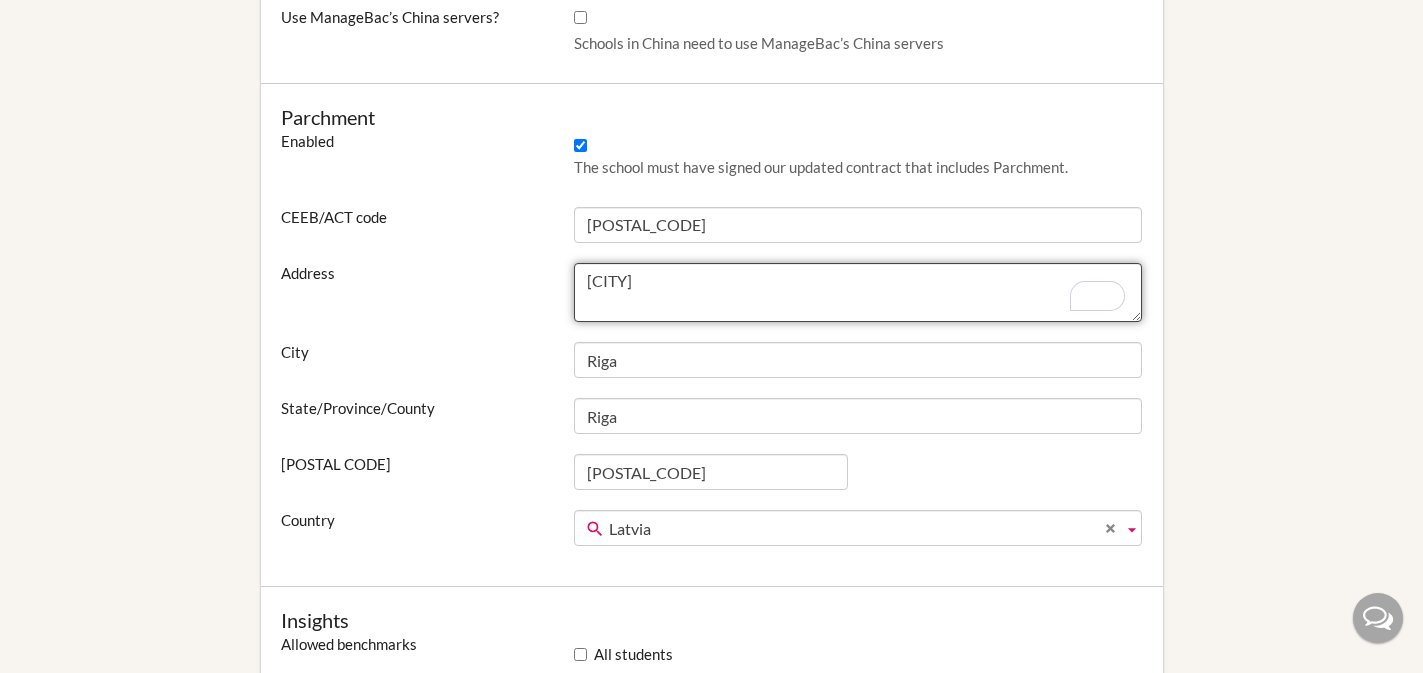 click on "[STREET] [NUMBER]" at bounding box center [858, 293] 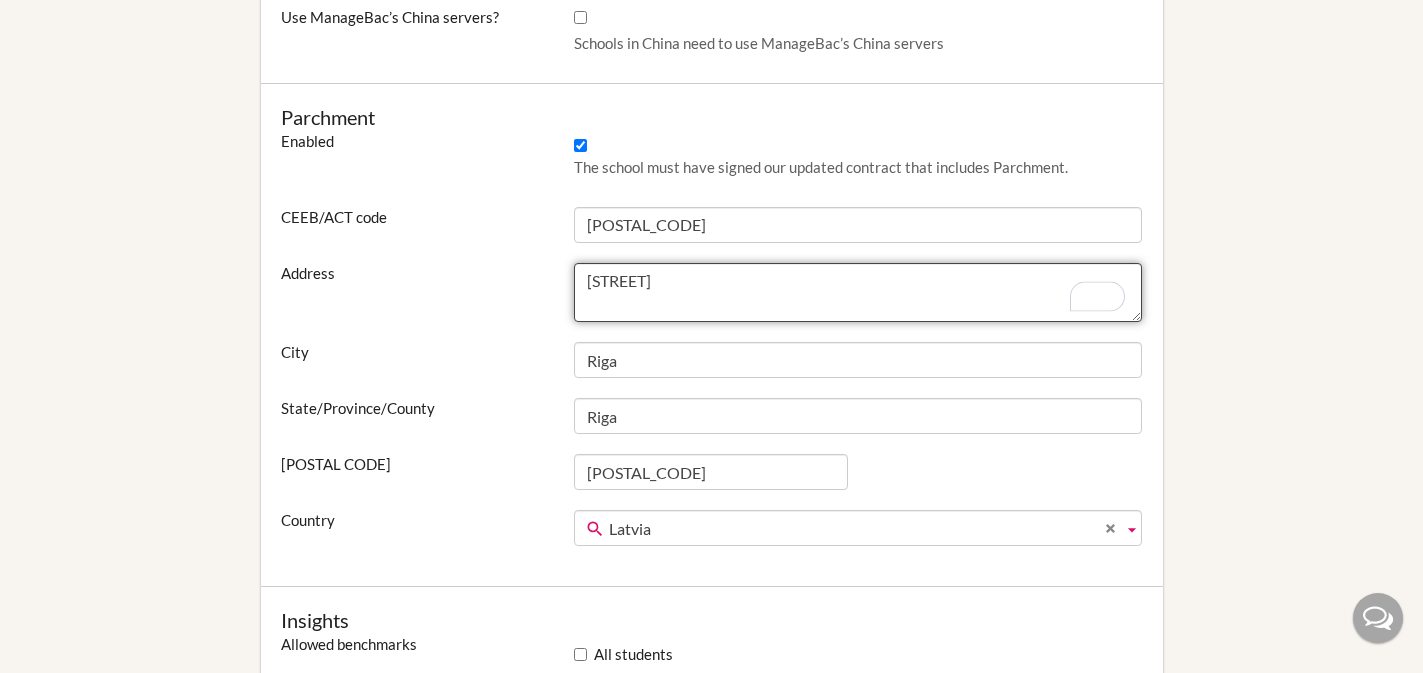 type on "[STREET]" 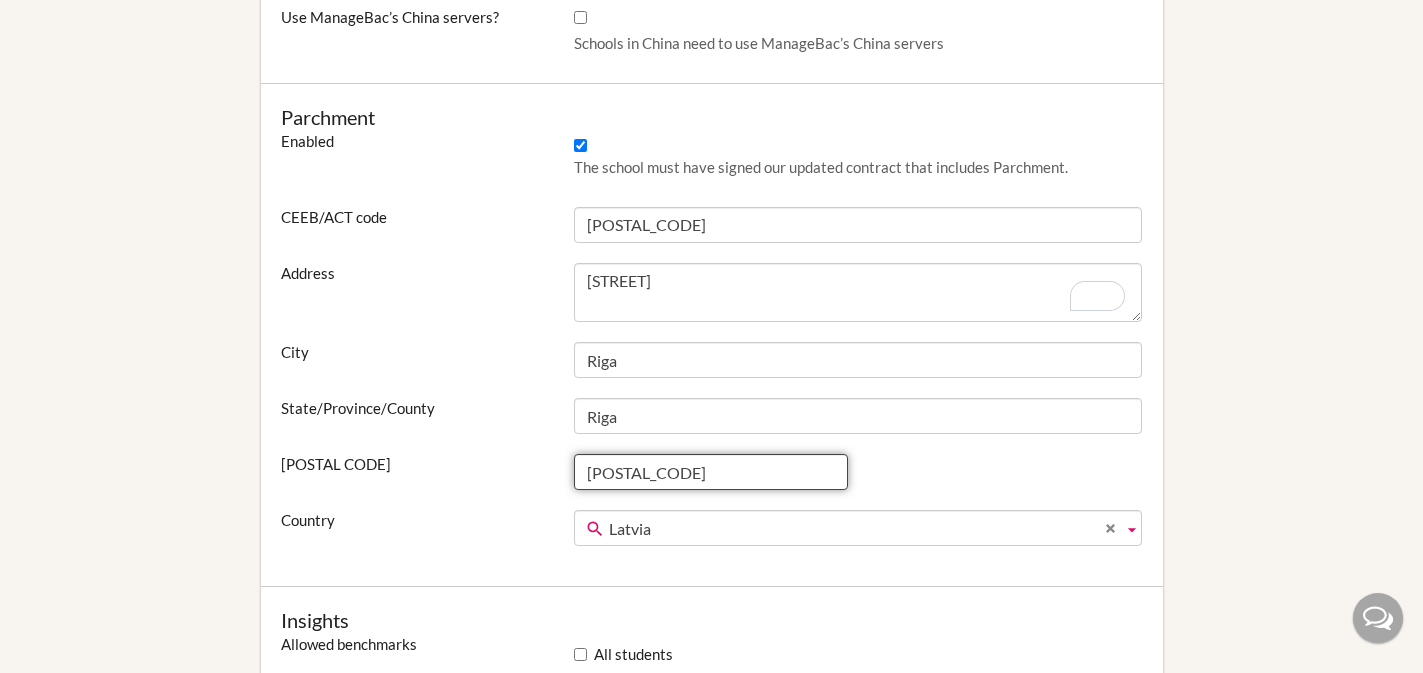 click on "[POSTAL_CODE]" at bounding box center (711, 472) 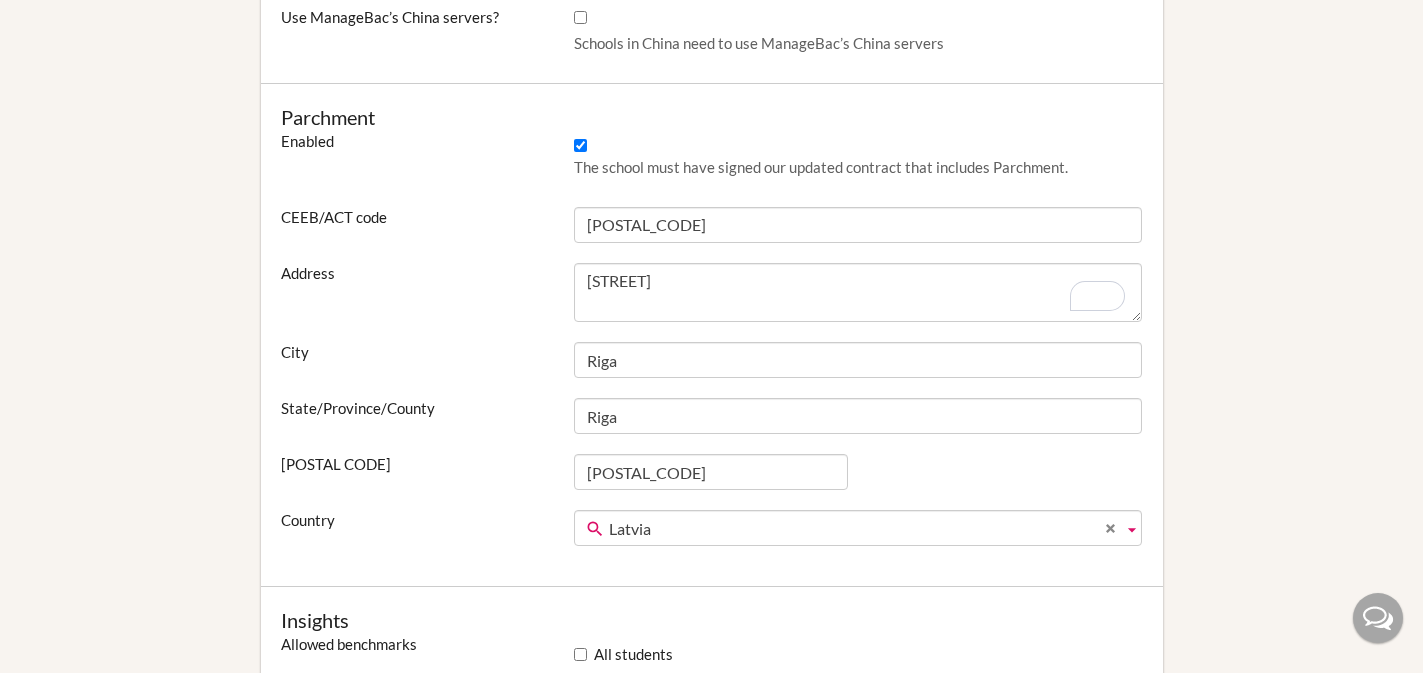 click on "[POSTAL CODE]" at bounding box center [418, 464] 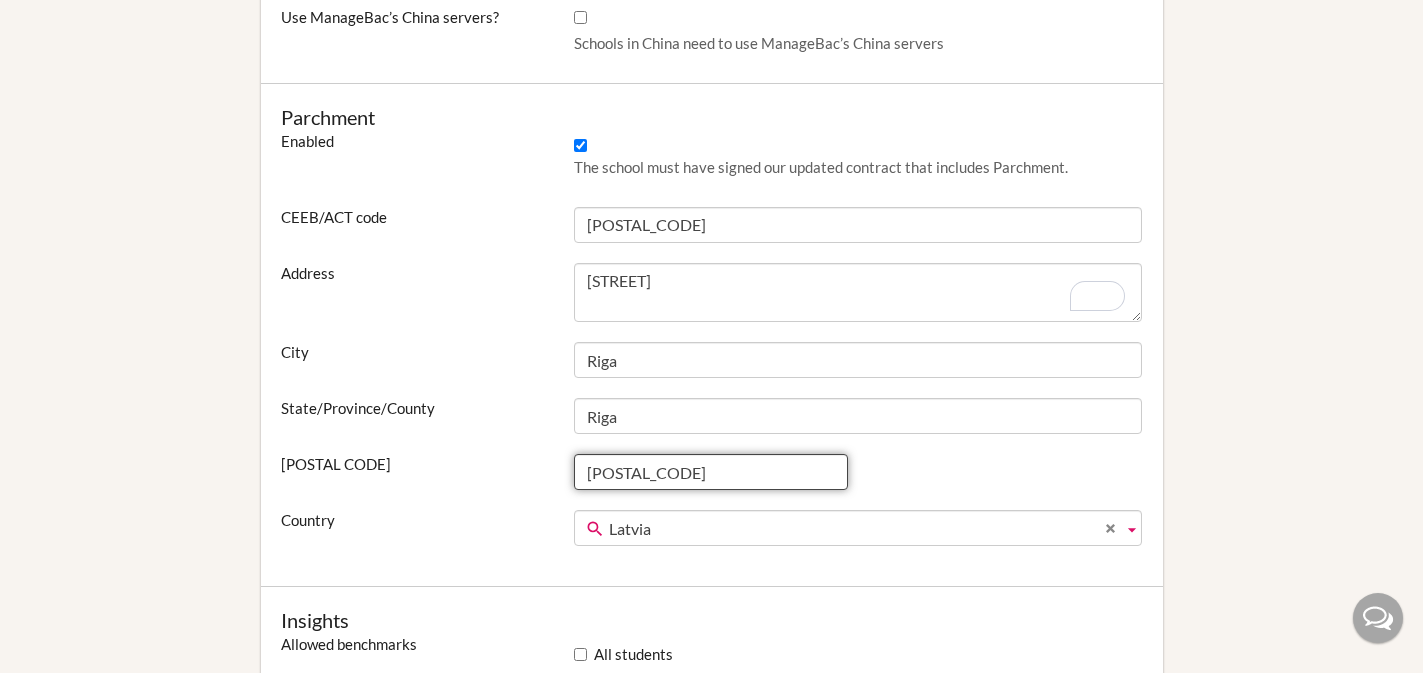 click on "[POSTAL_CODE]" at bounding box center (711, 472) 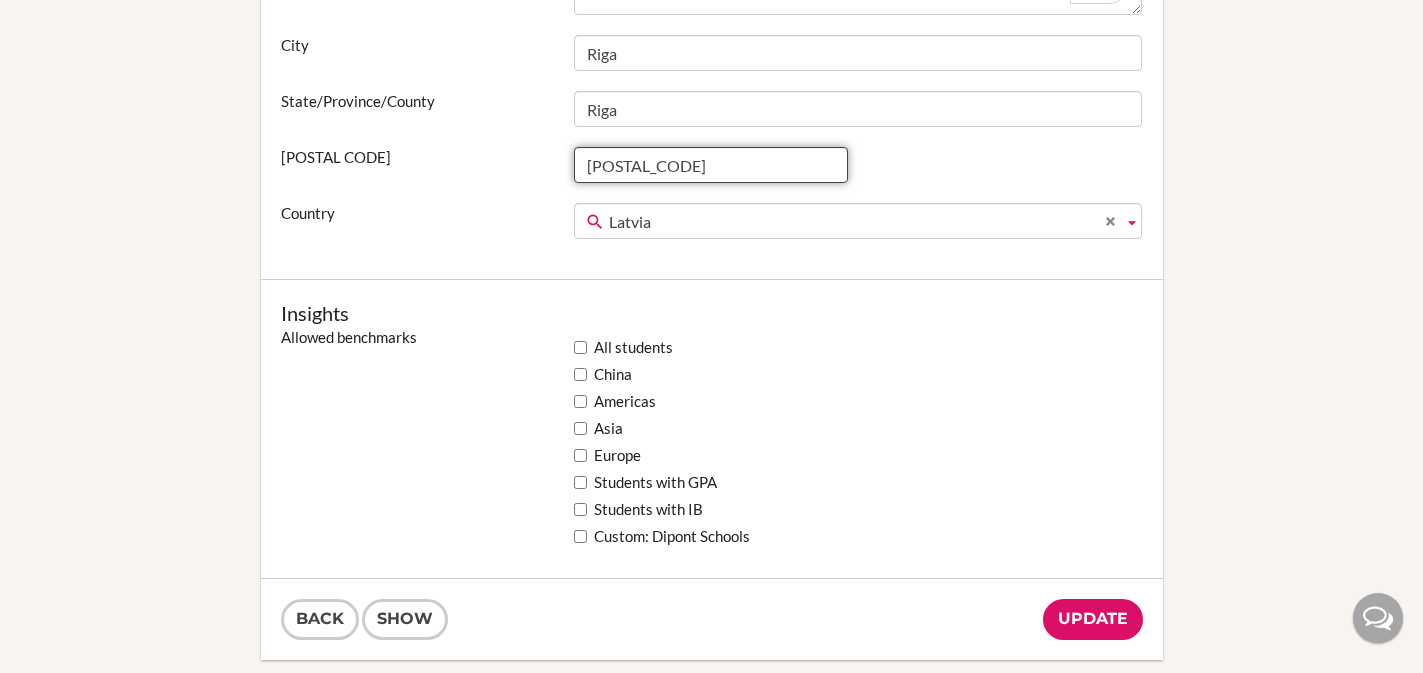 scroll, scrollTop: 1509, scrollLeft: 0, axis: vertical 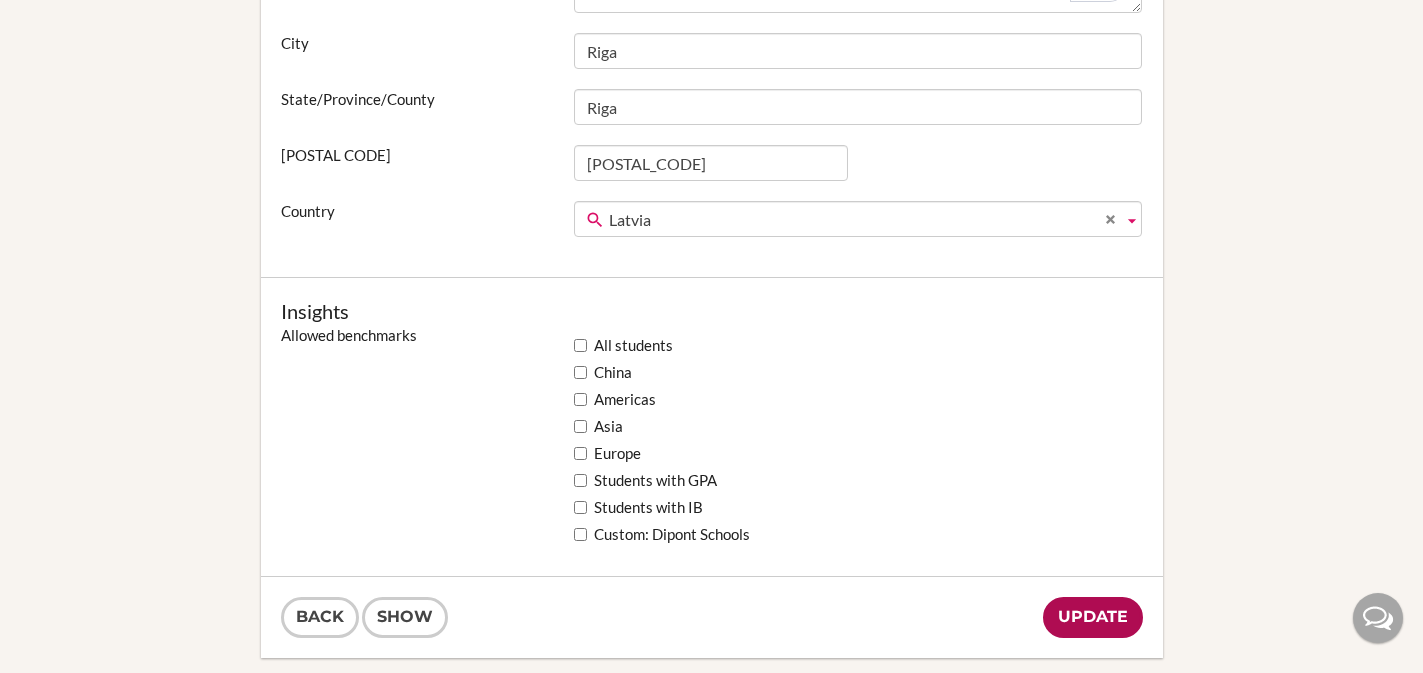 click on "Update" at bounding box center [1093, 617] 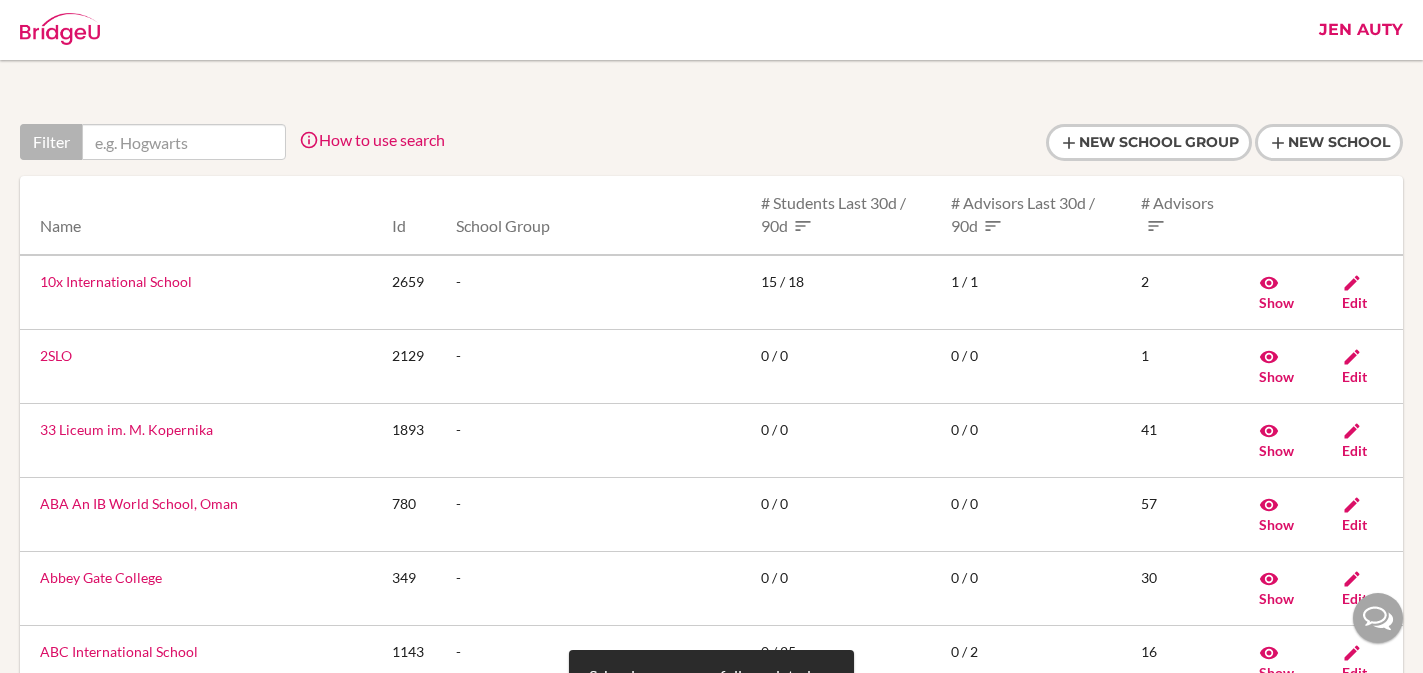 scroll, scrollTop: 0, scrollLeft: 0, axis: both 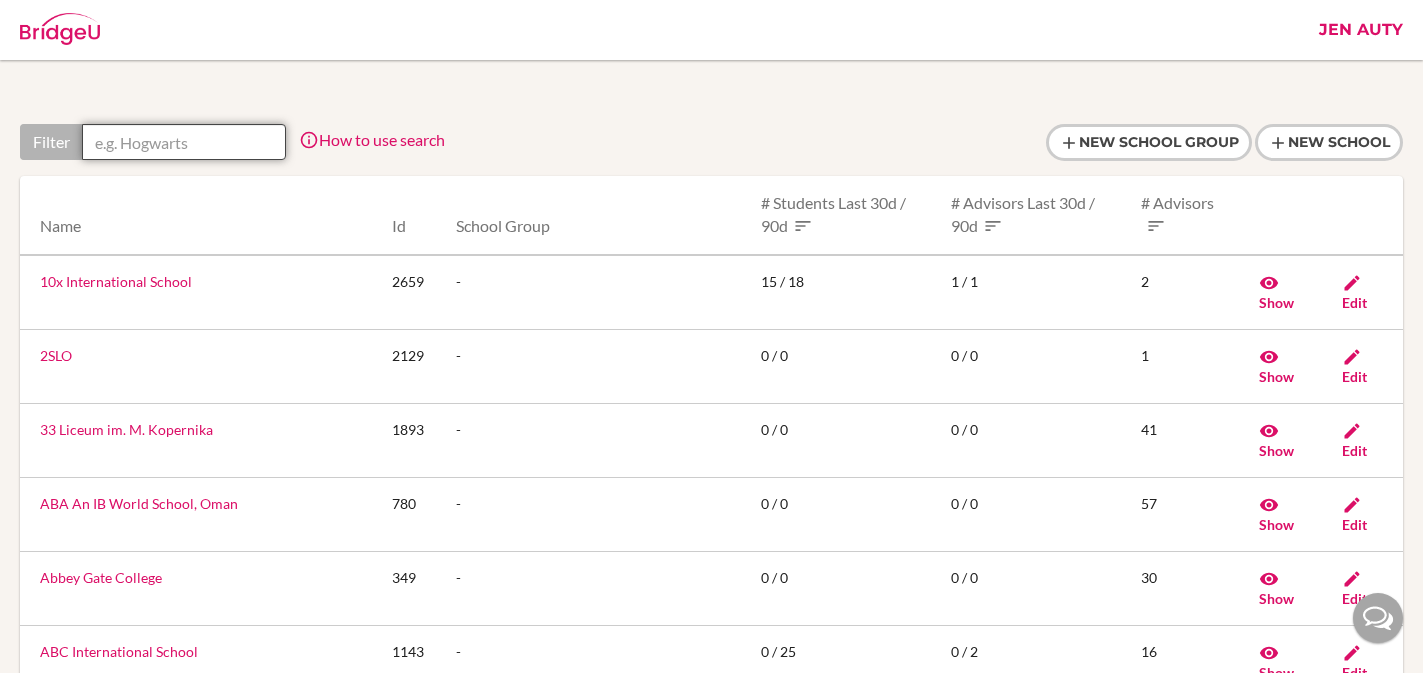 click at bounding box center (184, 142) 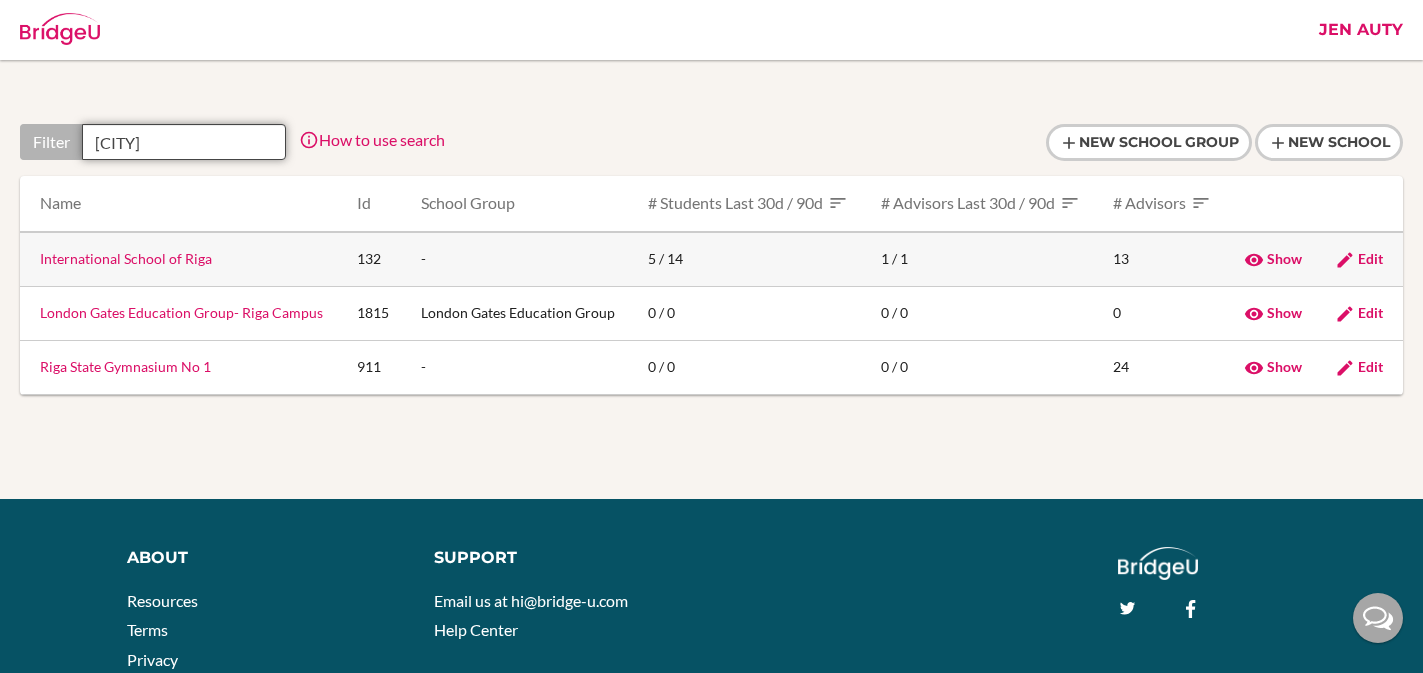 type on "[CITY]" 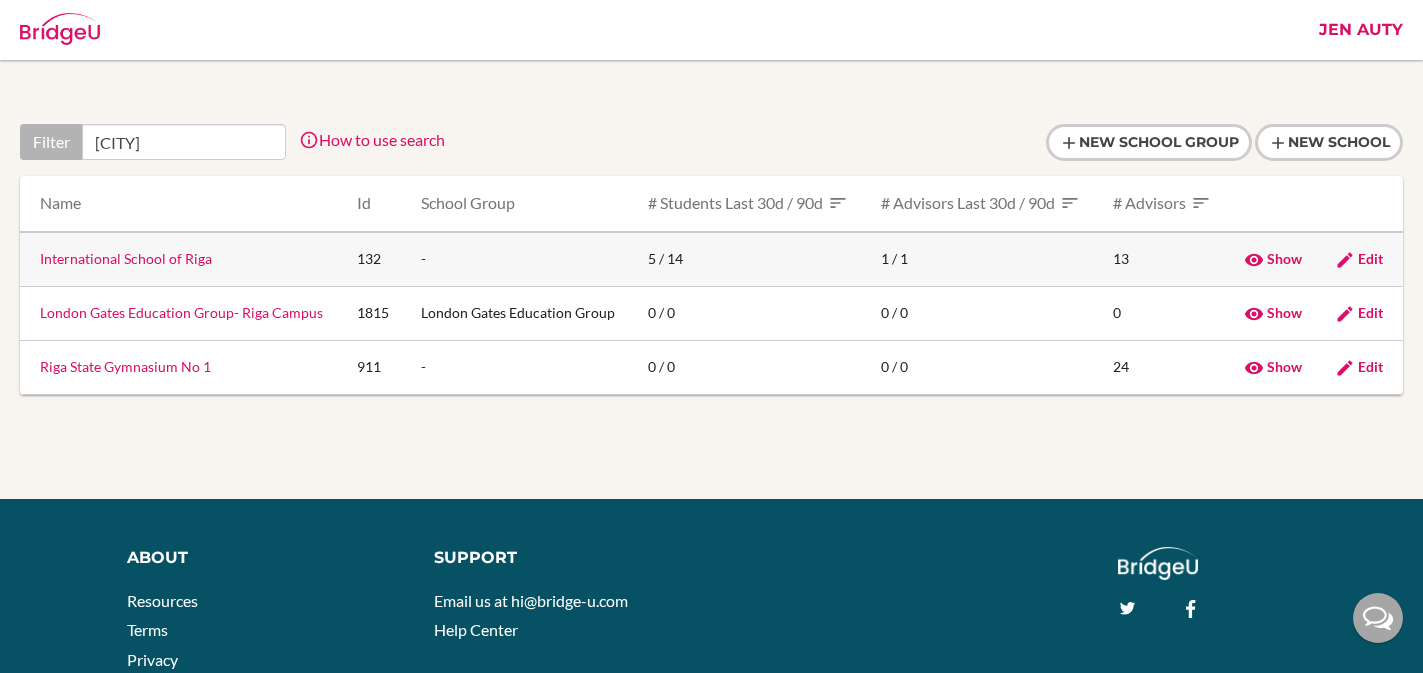 click on "International School of Riga" at bounding box center (126, 258) 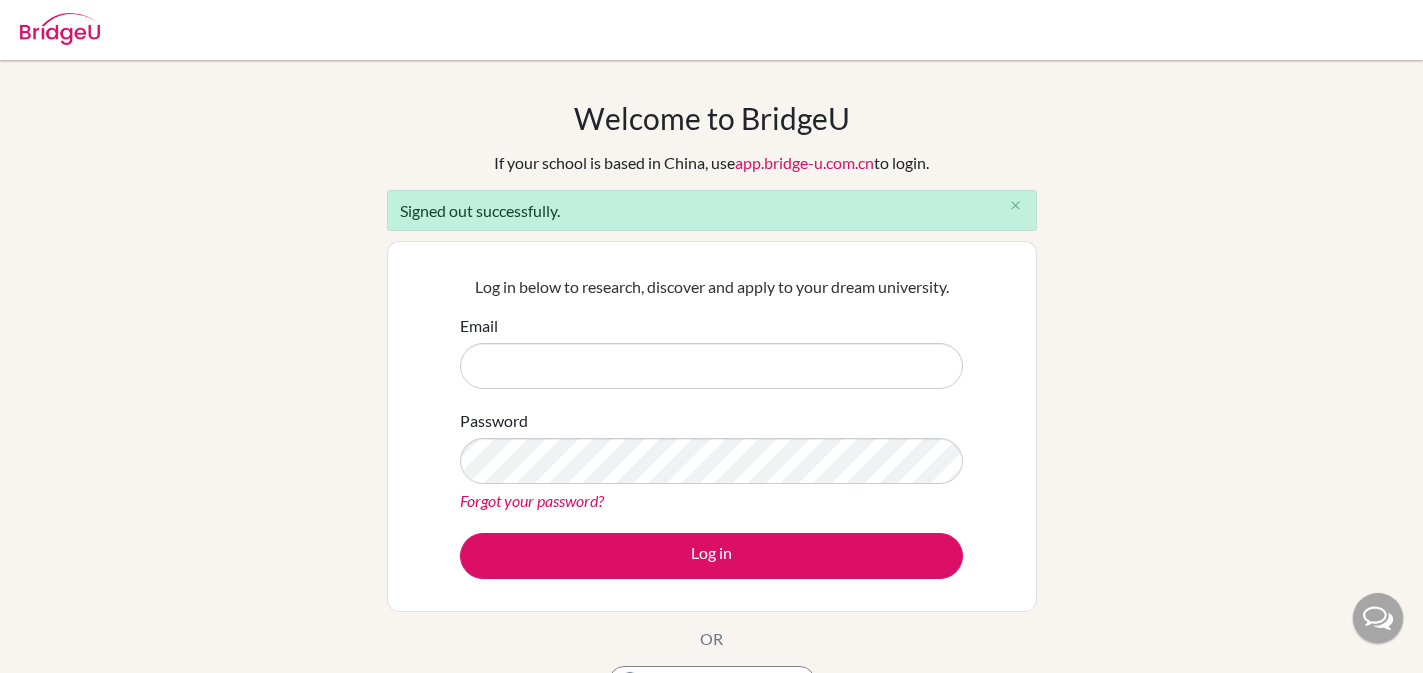 scroll, scrollTop: 0, scrollLeft: 0, axis: both 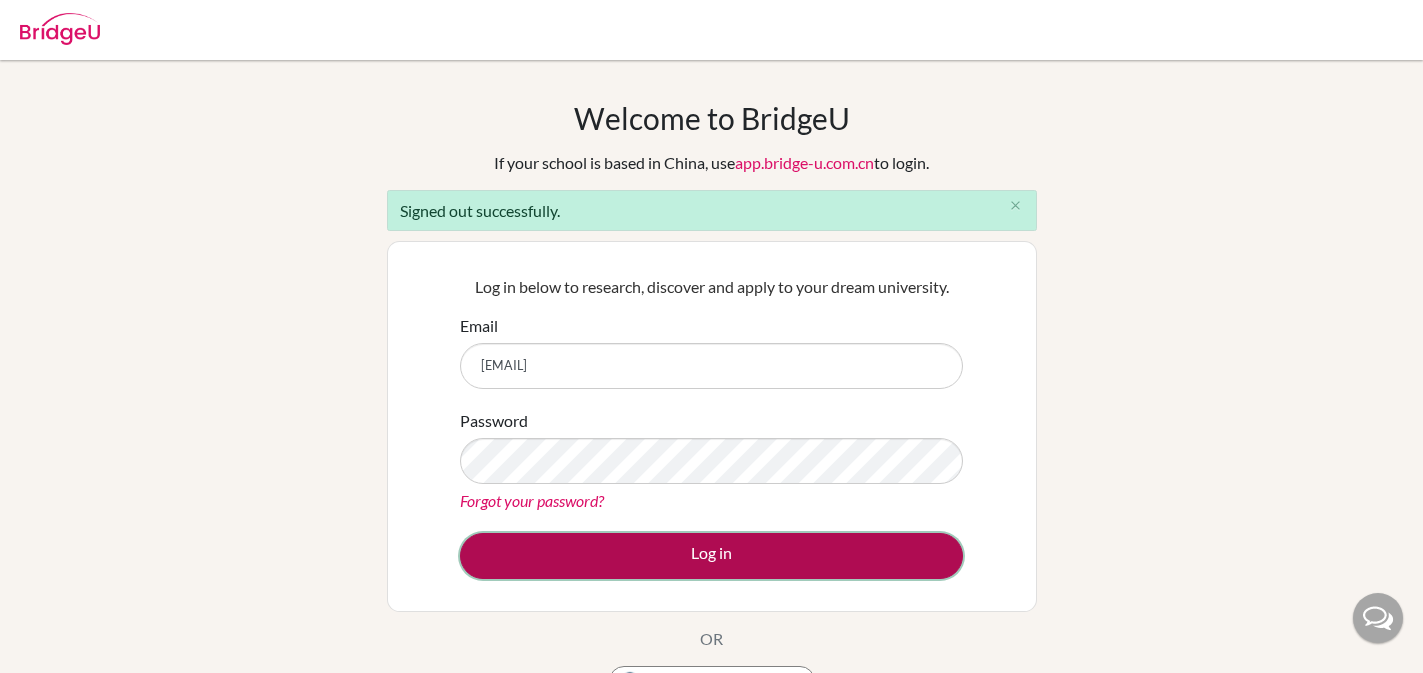 click on "Log in" at bounding box center [711, 556] 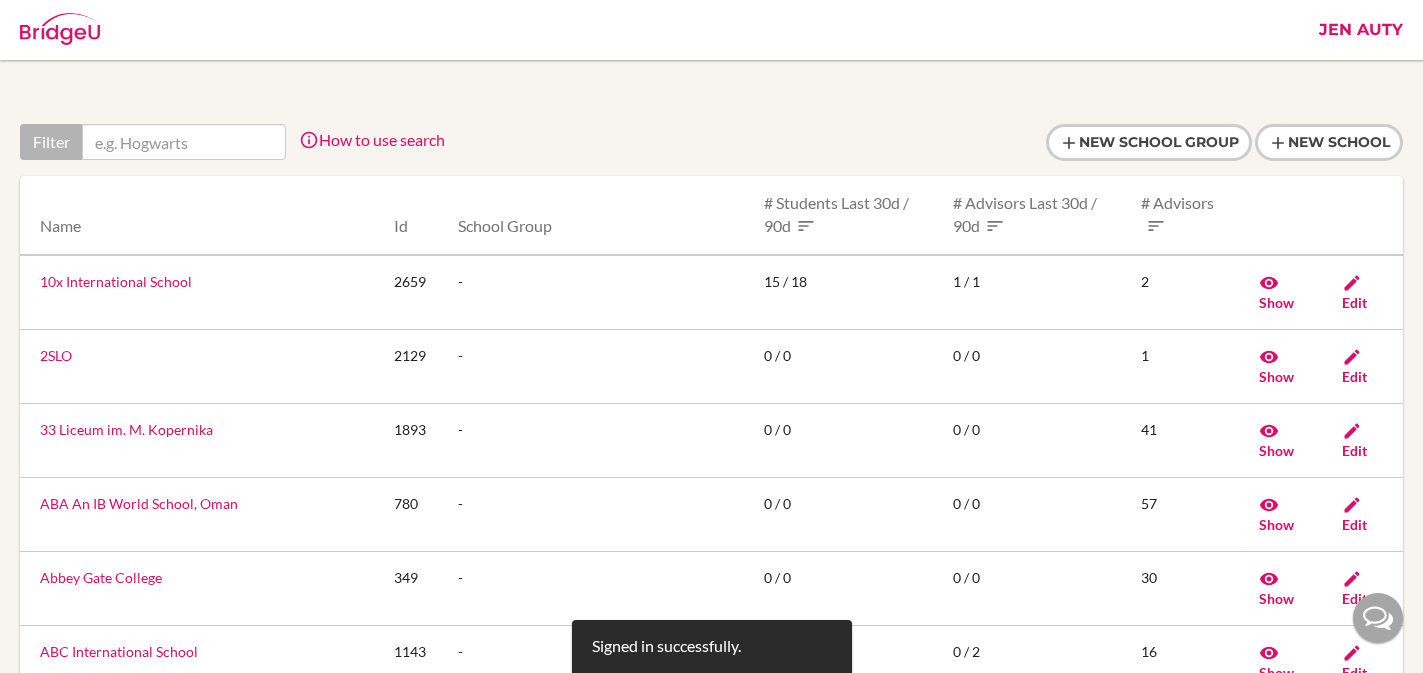 scroll, scrollTop: 0, scrollLeft: 0, axis: both 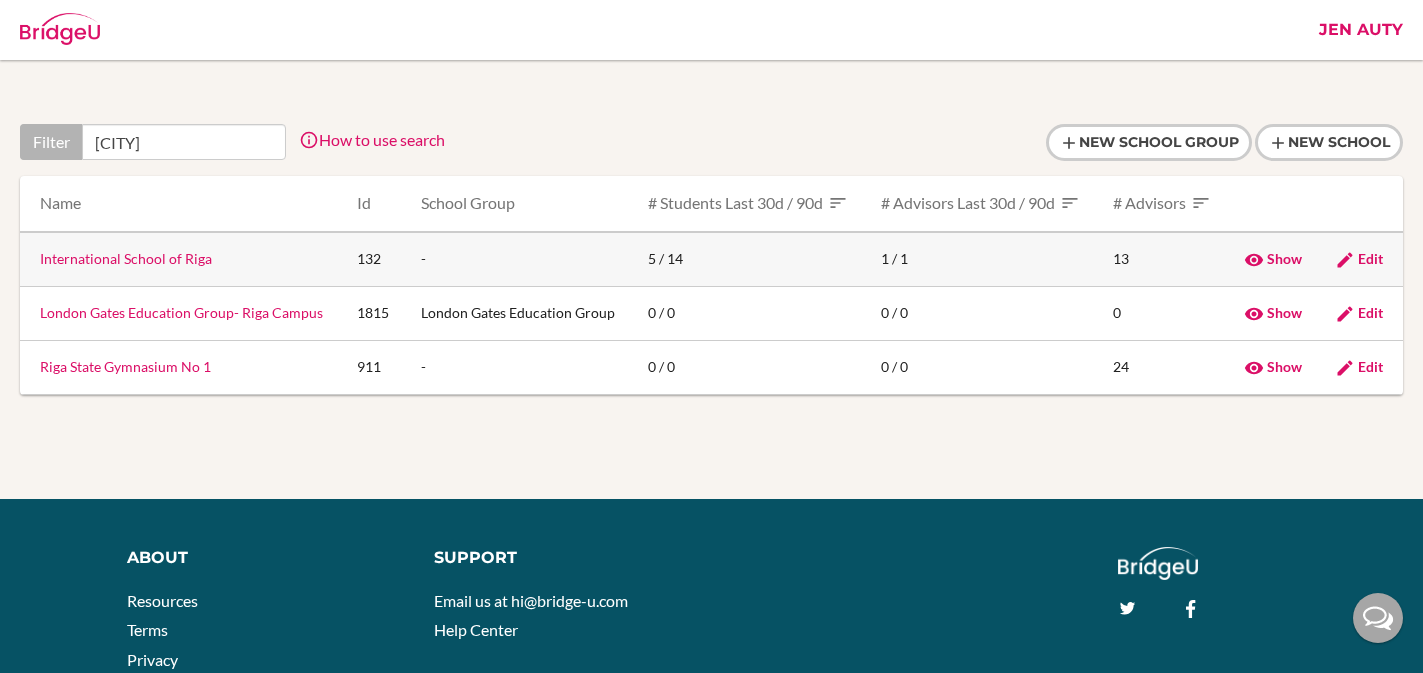 type on "[CITY]" 